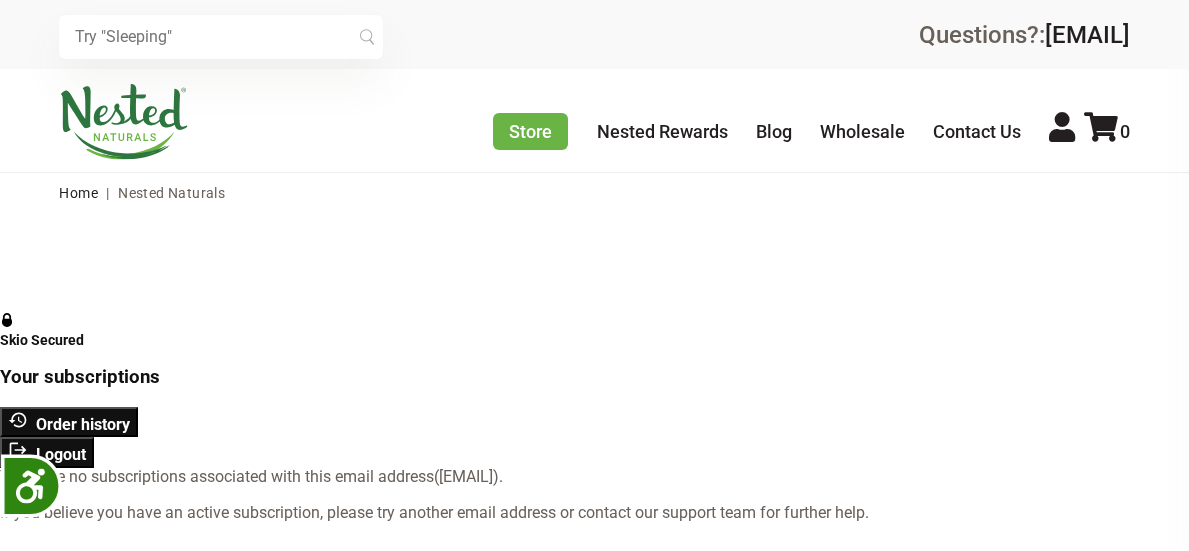 scroll, scrollTop: 0, scrollLeft: 0, axis: both 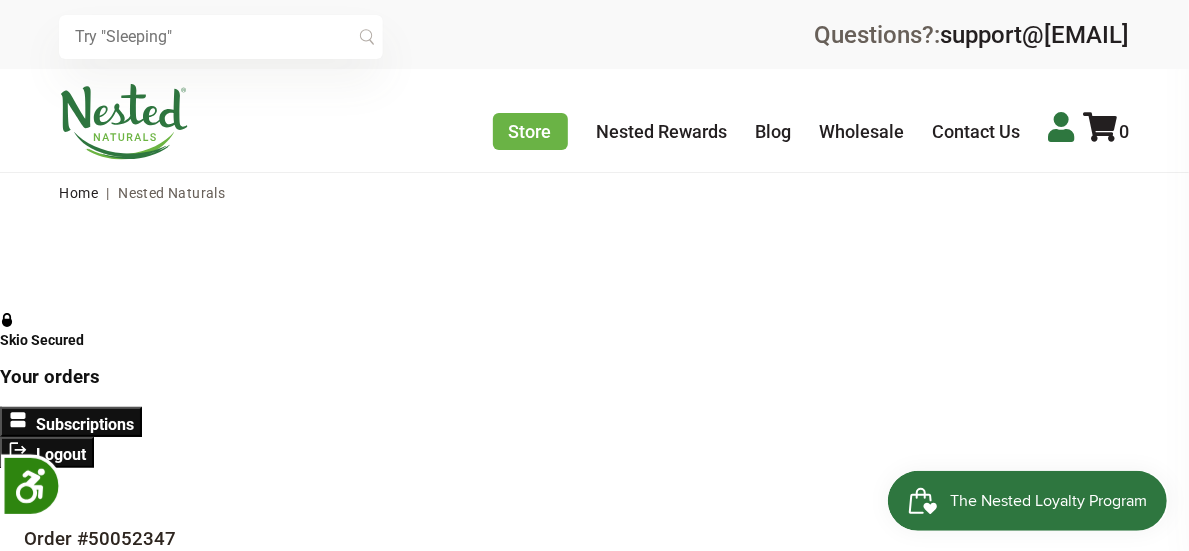click at bounding box center [1062, 127] 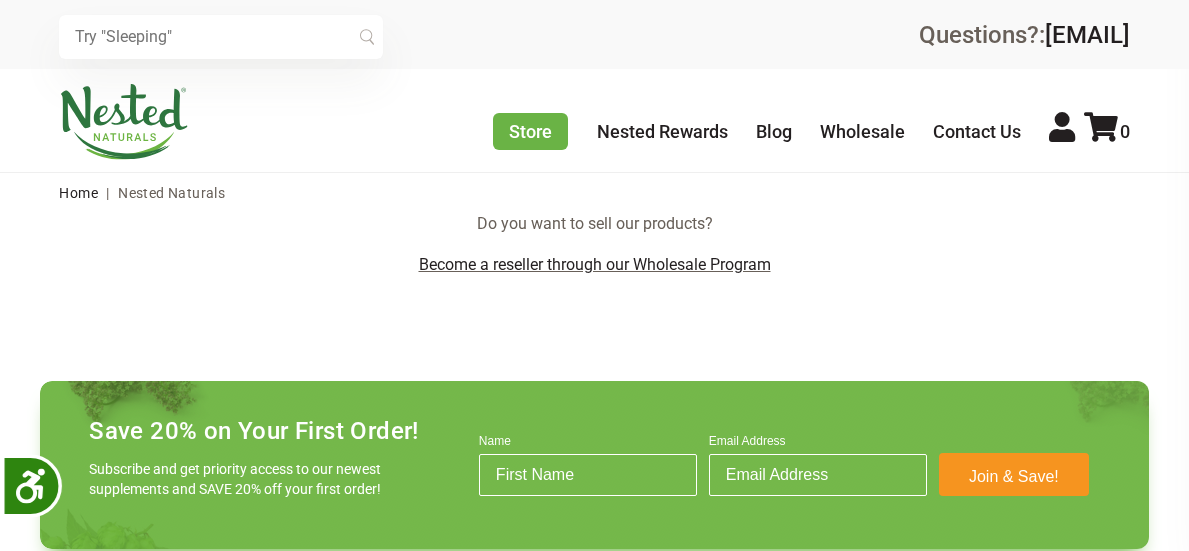 scroll, scrollTop: 0, scrollLeft: 0, axis: both 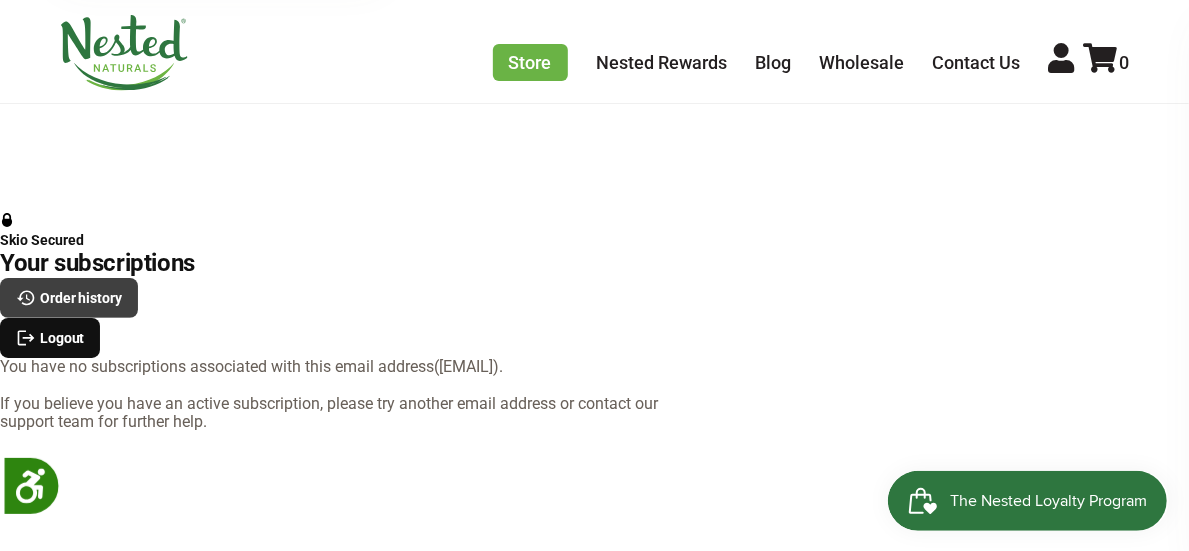 click on "Order history" at bounding box center (81, 298) 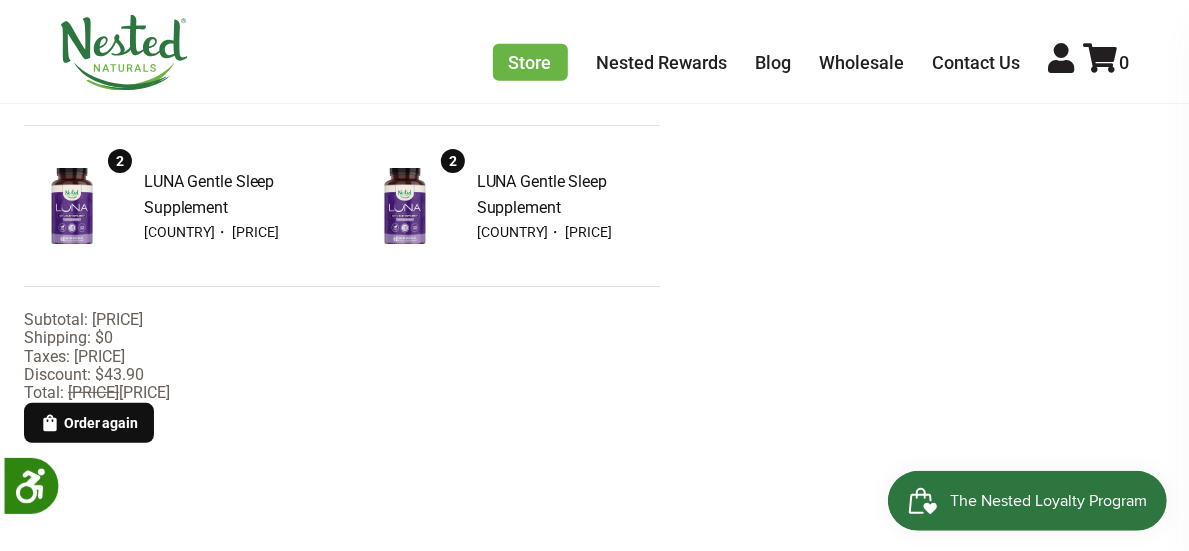 scroll, scrollTop: 500, scrollLeft: 0, axis: vertical 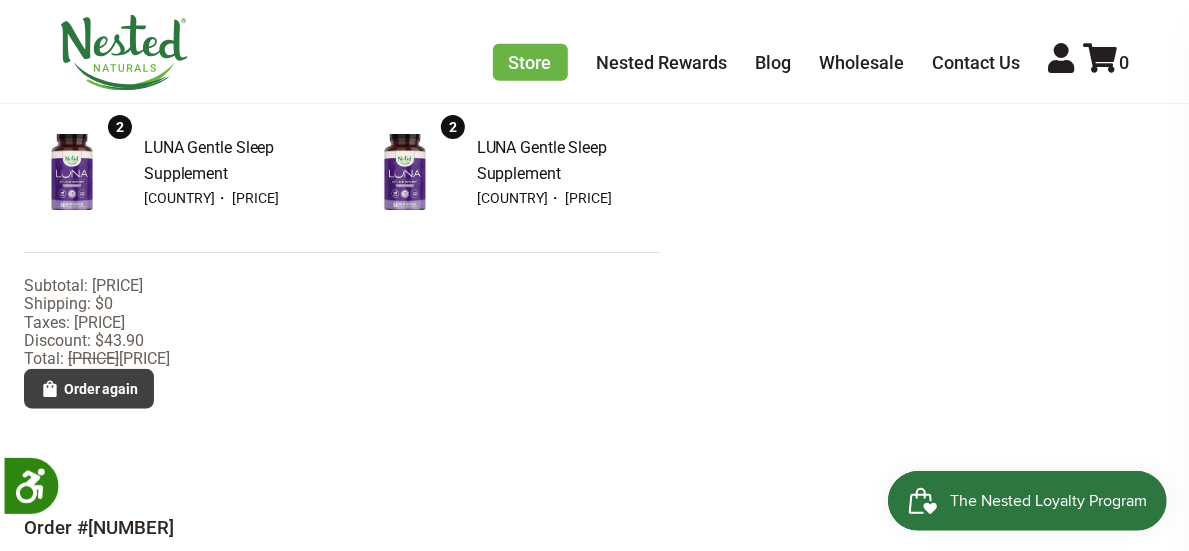 click on "Order again" at bounding box center [101, 389] 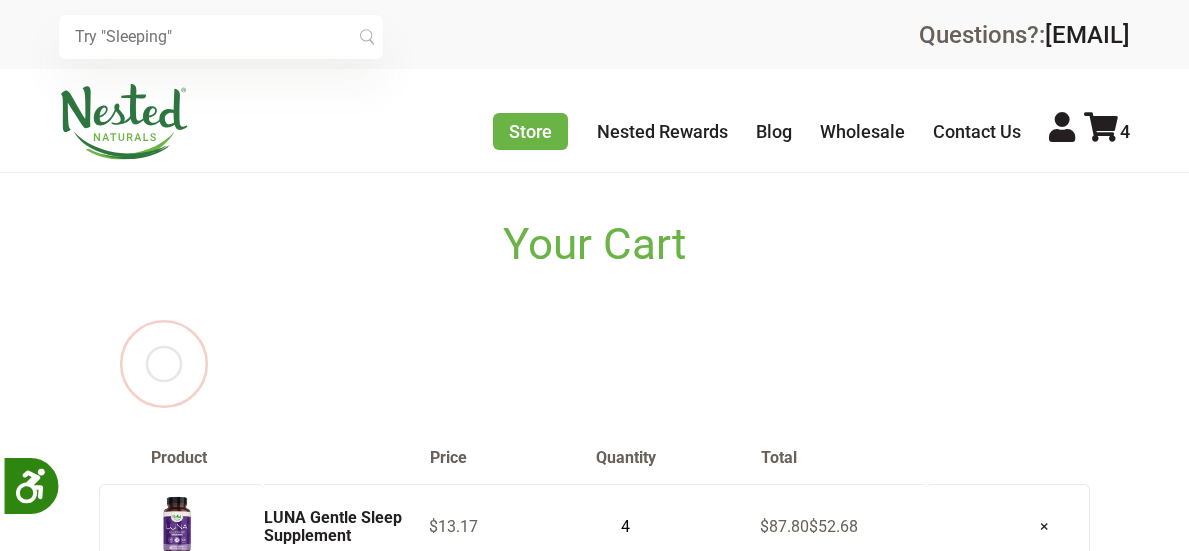 scroll, scrollTop: 0, scrollLeft: 0, axis: both 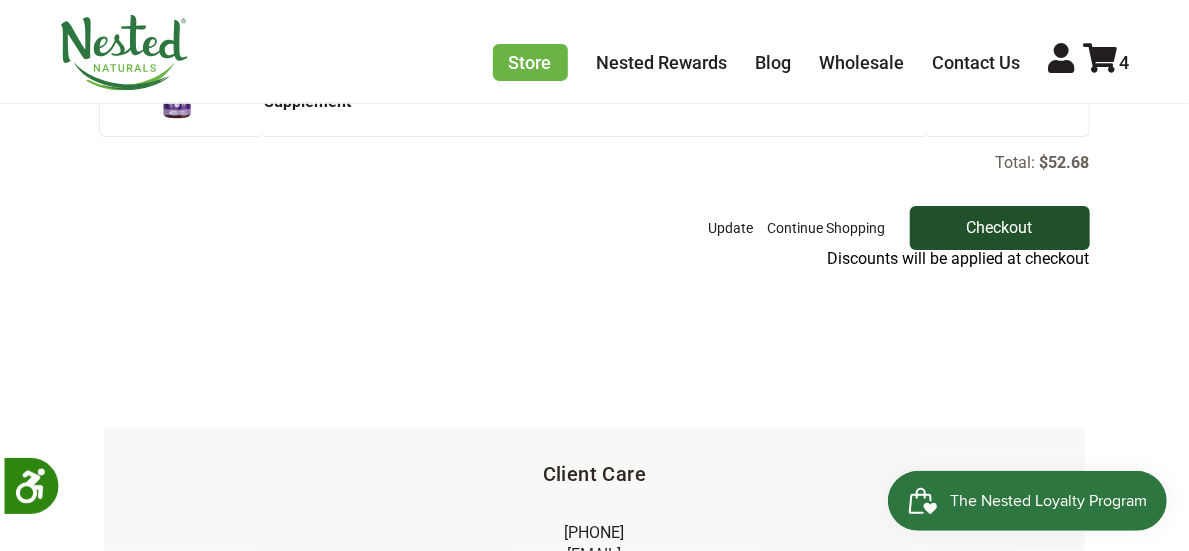 click on "Checkout" at bounding box center (1000, 228) 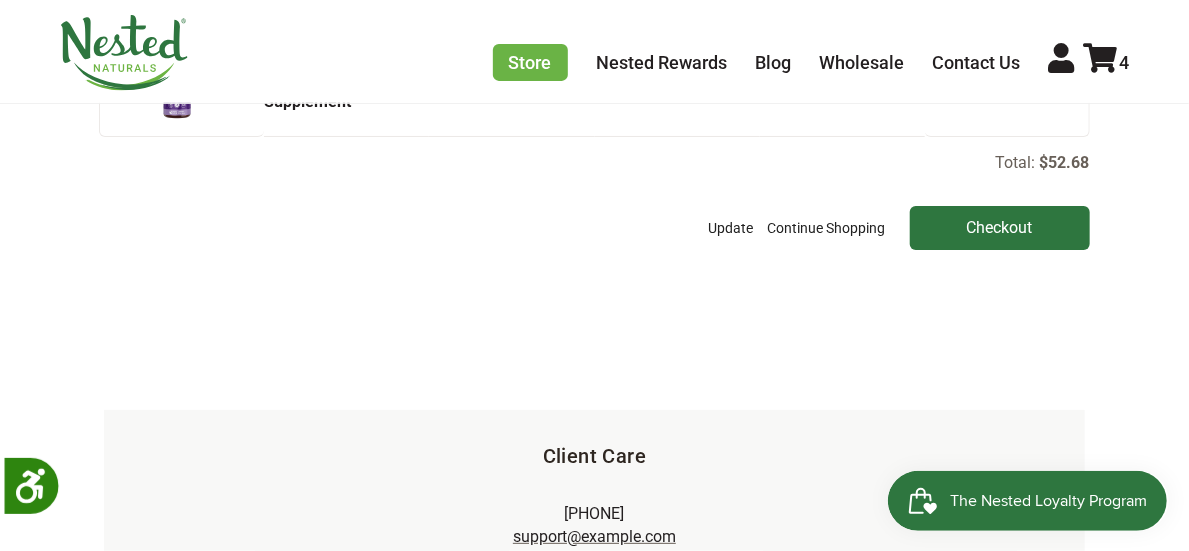 scroll, scrollTop: 300, scrollLeft: 0, axis: vertical 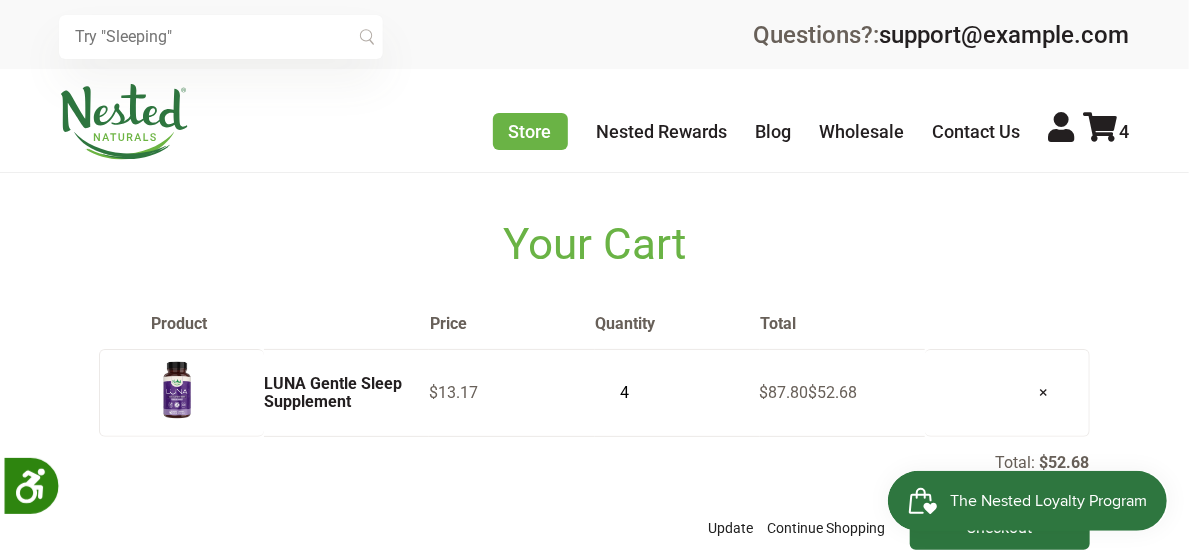 click at bounding box center [177, 390] 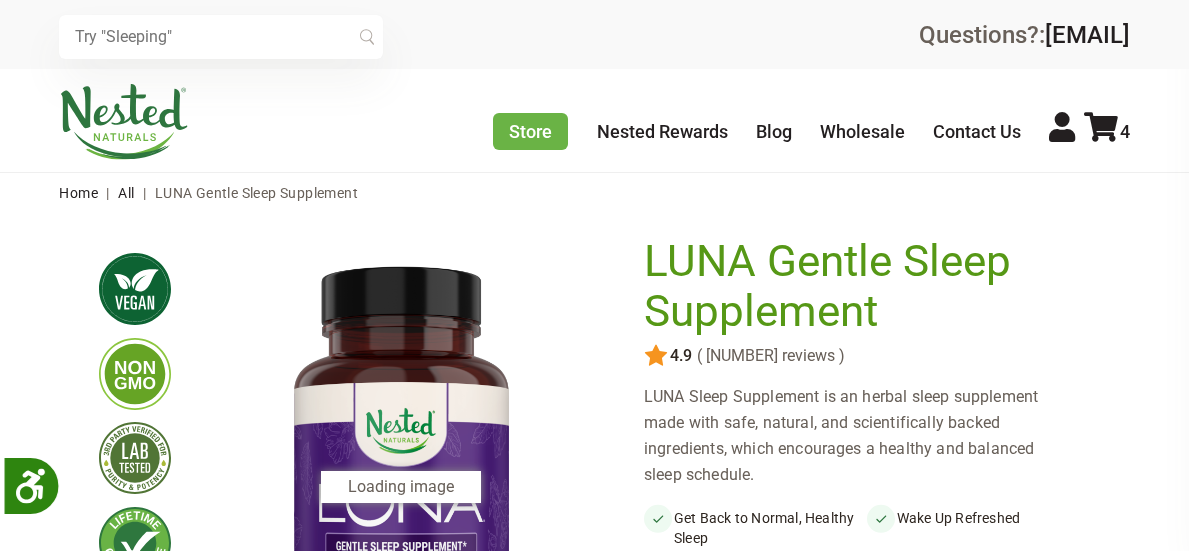scroll, scrollTop: 0, scrollLeft: 0, axis: both 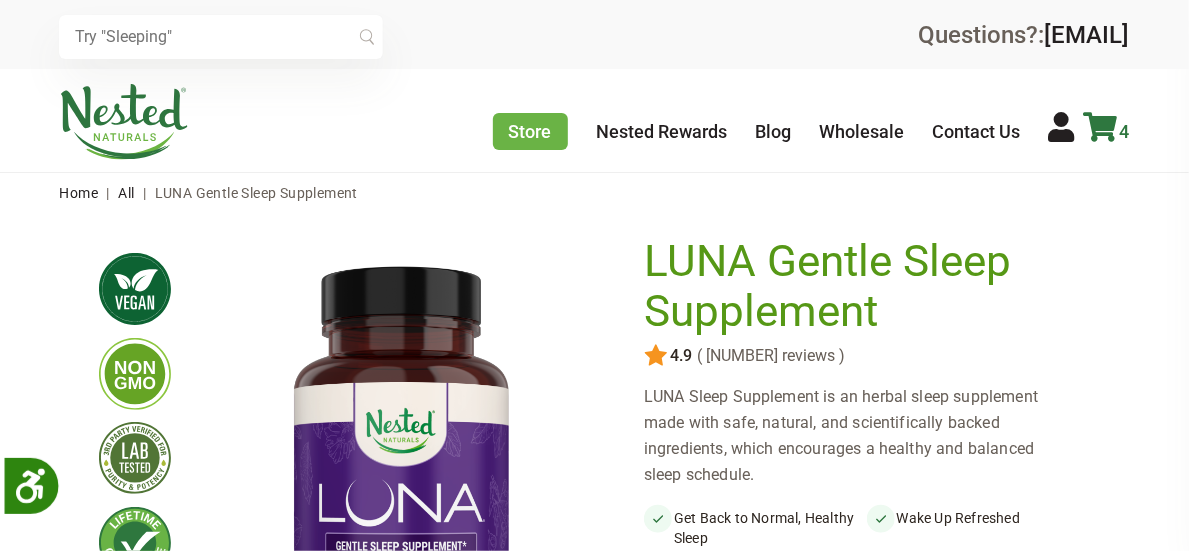 click at bounding box center [1101, 127] 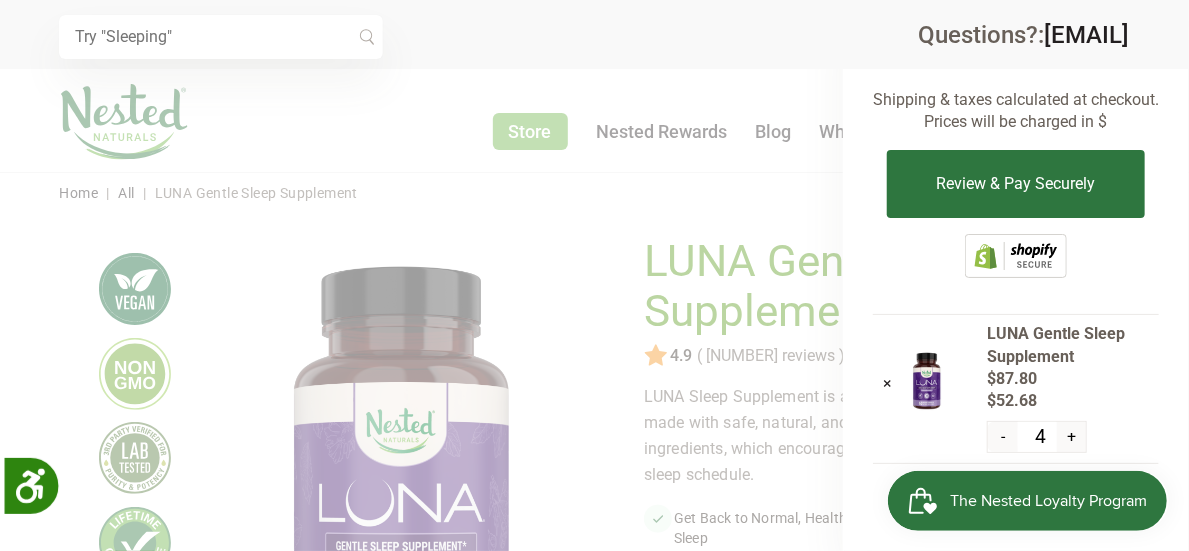 scroll, scrollTop: 0, scrollLeft: 0, axis: both 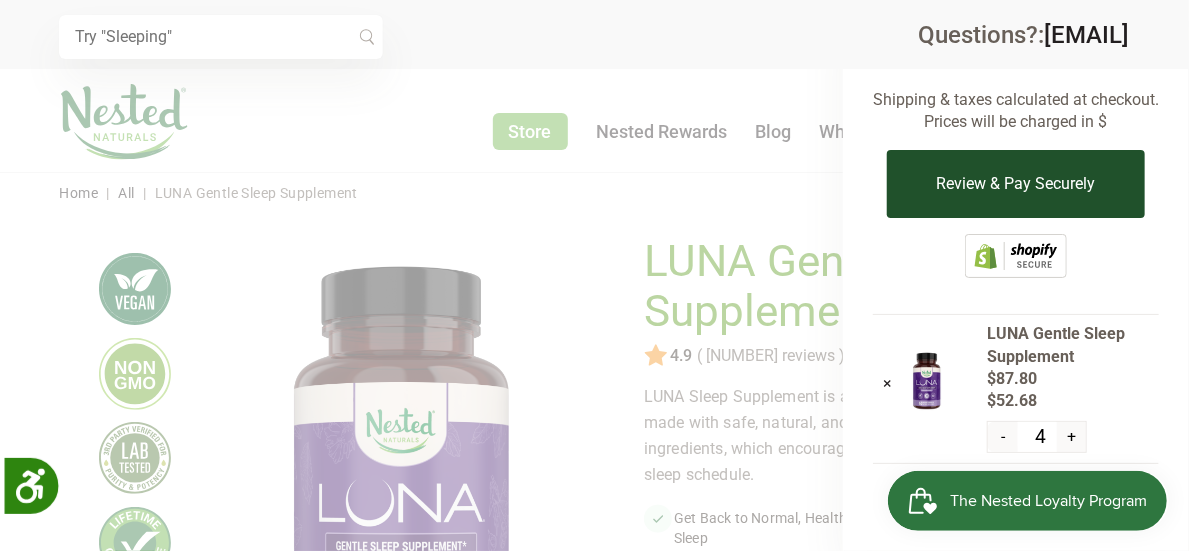 click on "Review & Pay Securely" at bounding box center [1015, 184] 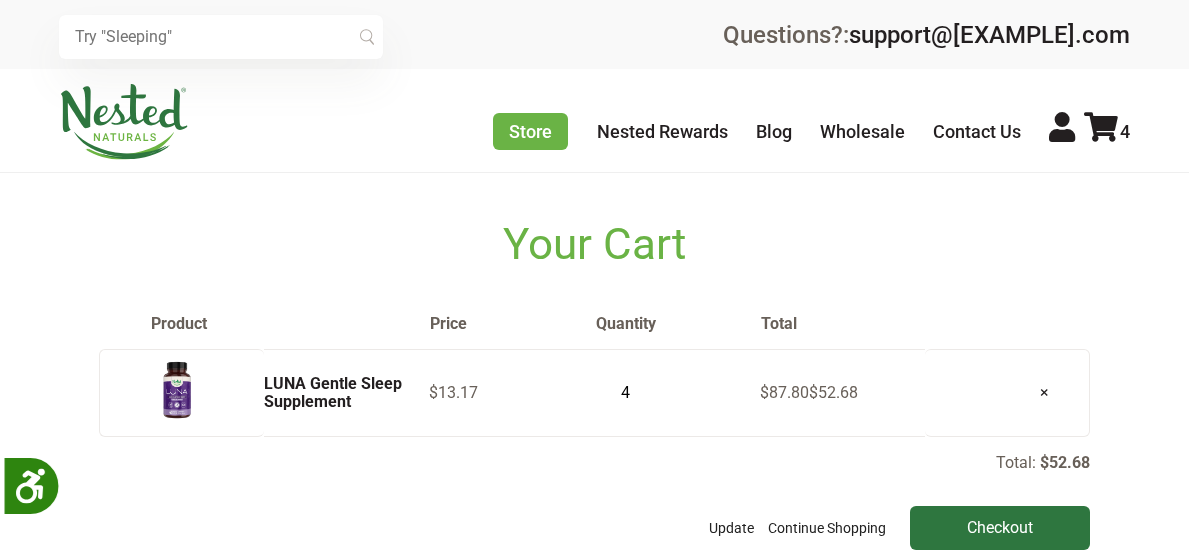 scroll, scrollTop: 0, scrollLeft: 0, axis: both 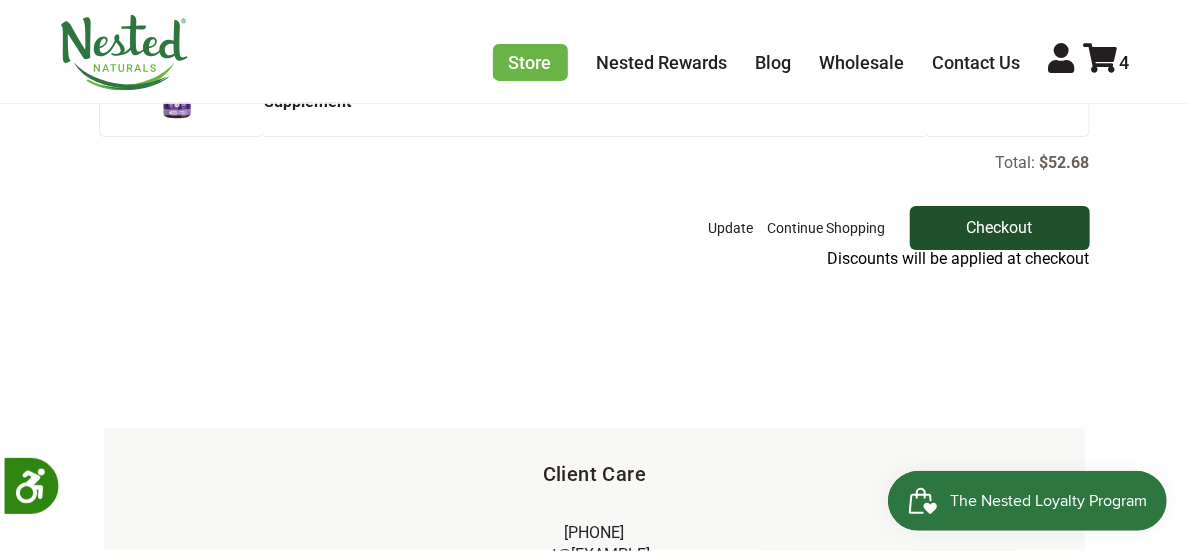 click on "Checkout" at bounding box center [1000, 228] 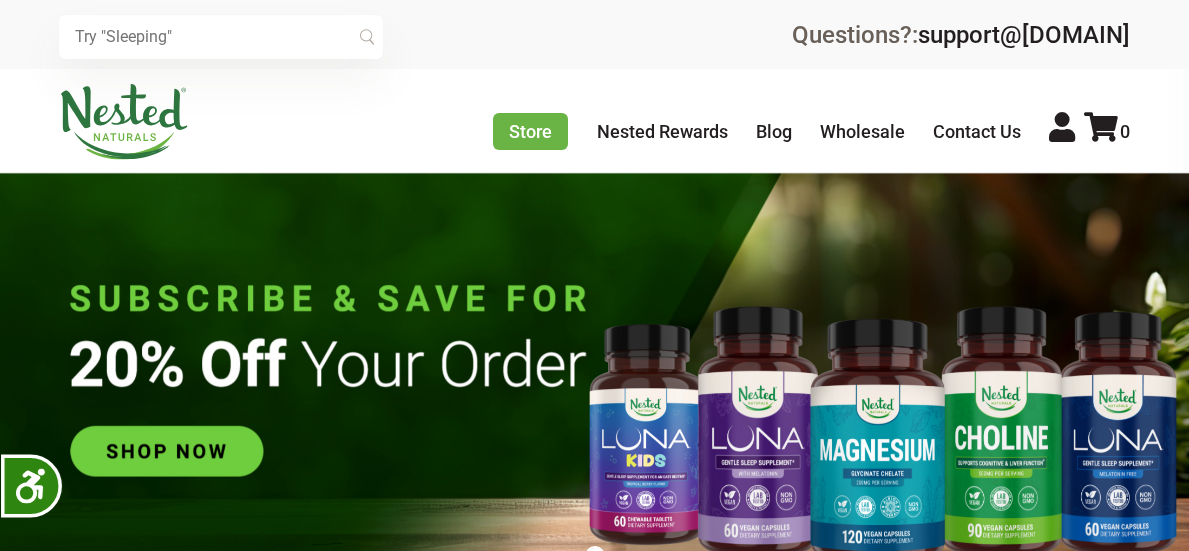 scroll, scrollTop: 0, scrollLeft: 0, axis: both 